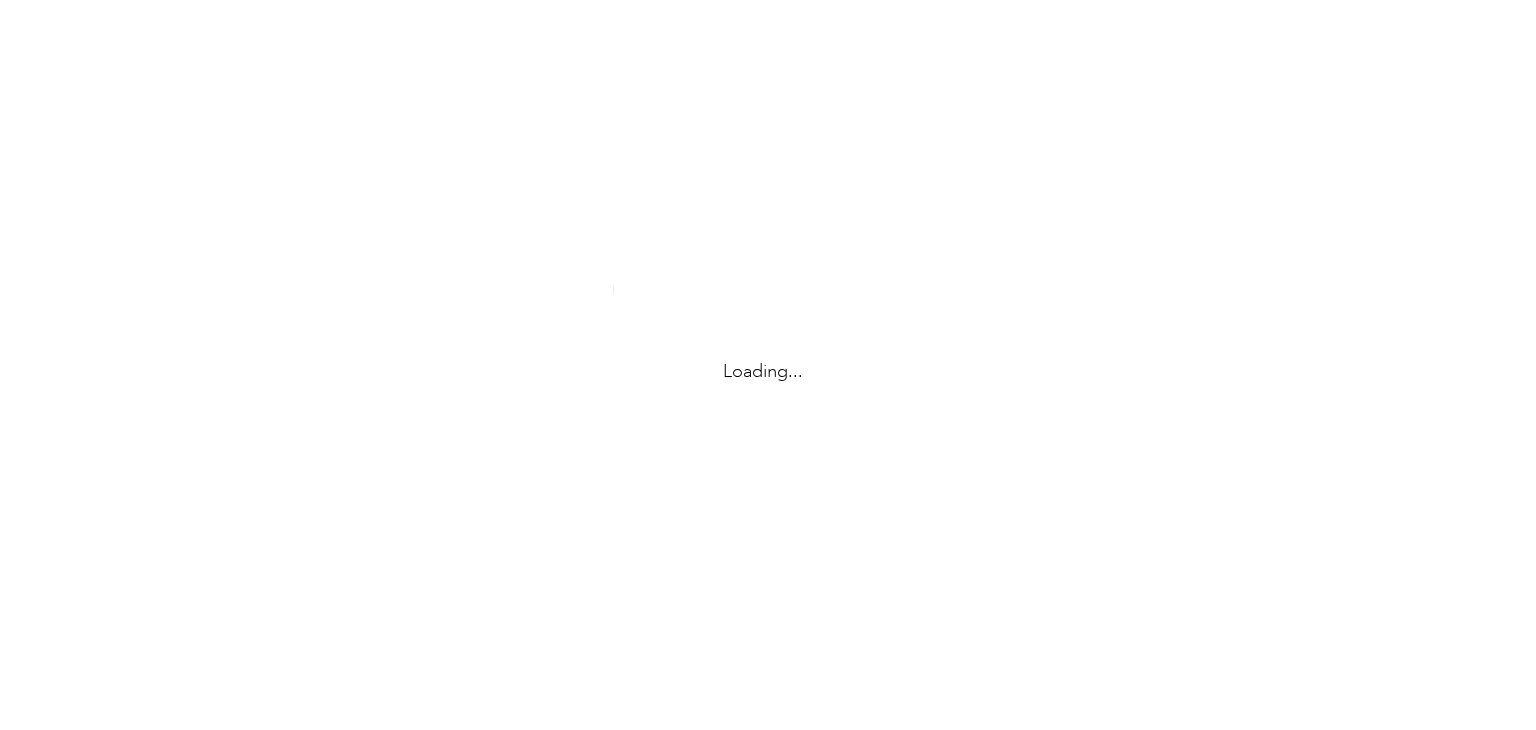 scroll, scrollTop: 0, scrollLeft: 0, axis: both 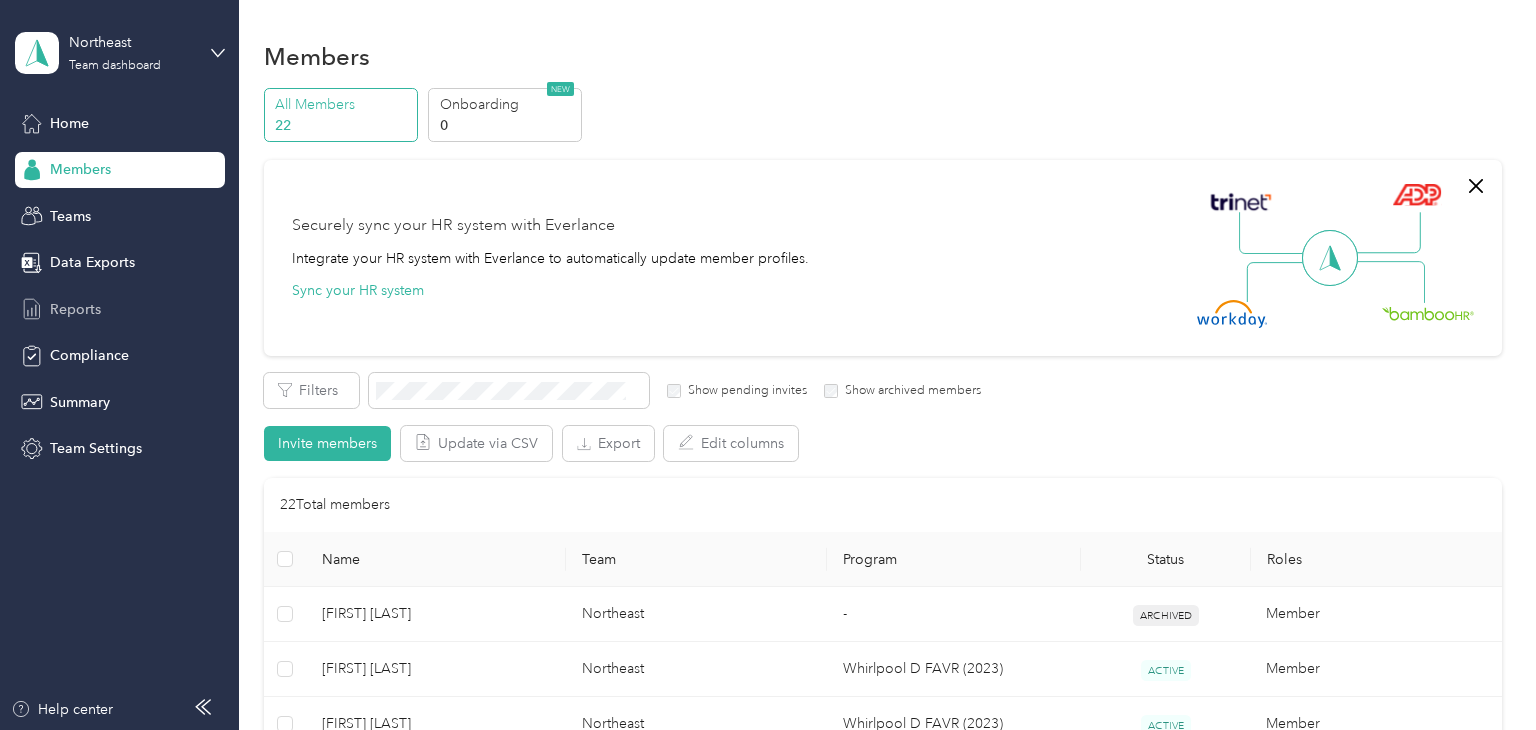 click on "Reports" at bounding box center (75, 309) 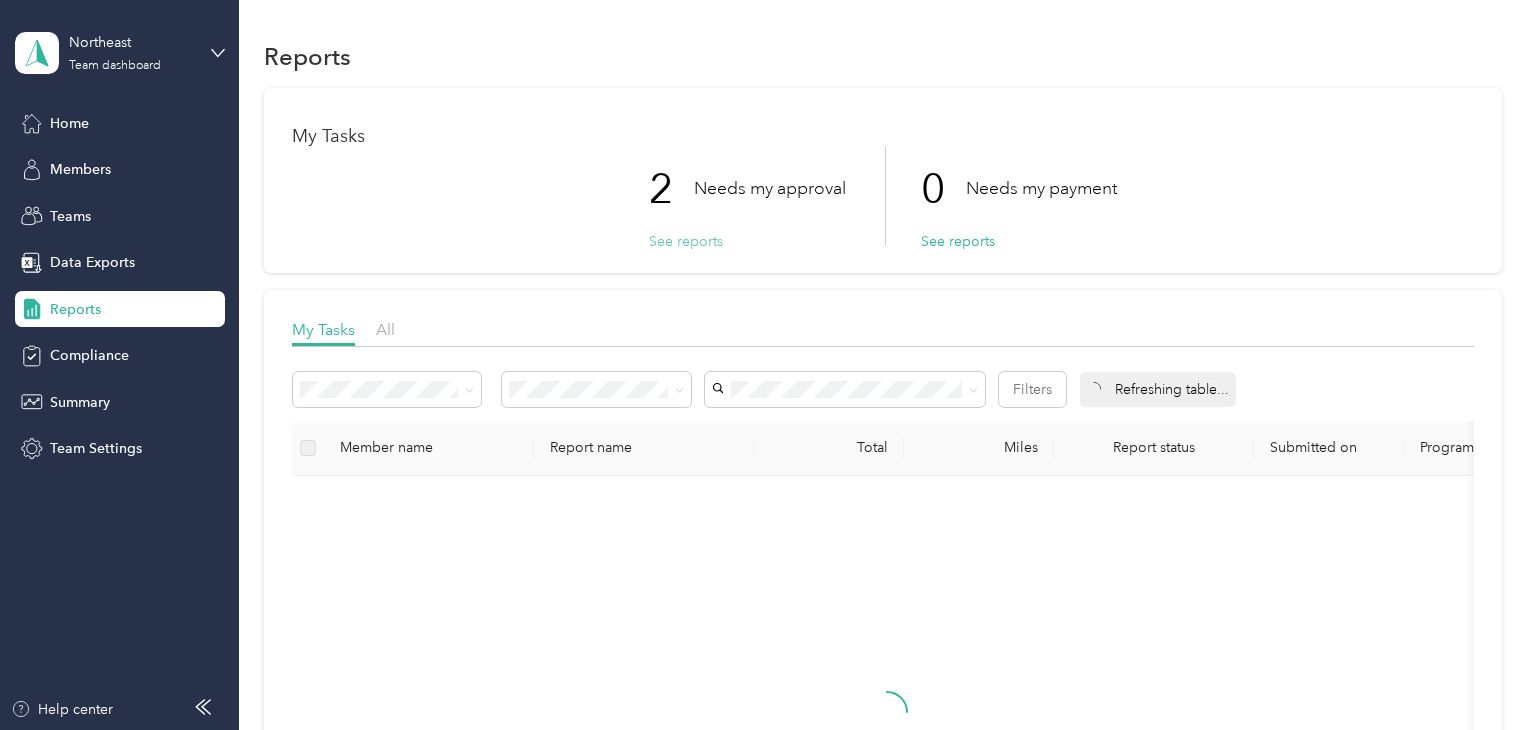 click on "See reports" at bounding box center [686, 241] 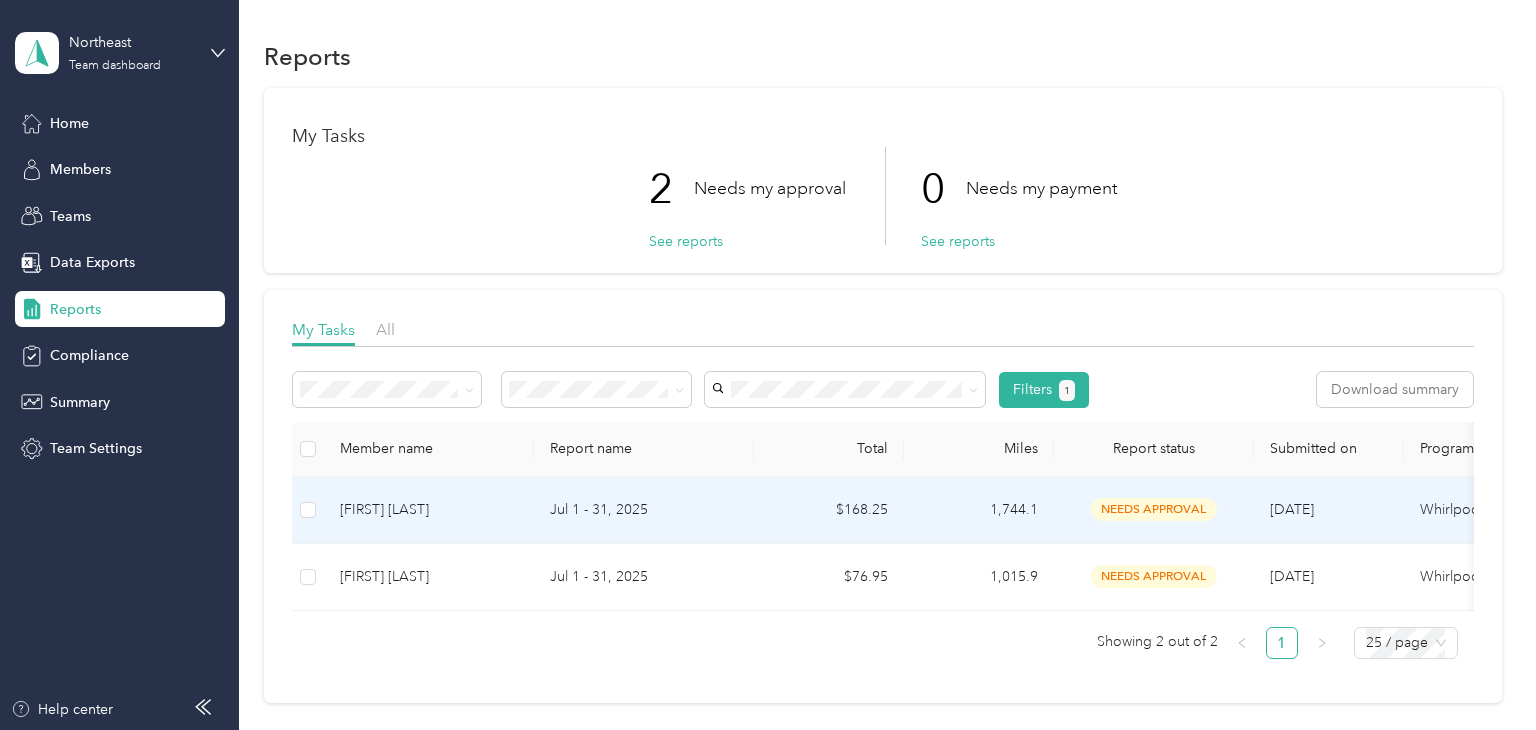 click on "Jul 1 - 31, 2025" at bounding box center [644, 510] 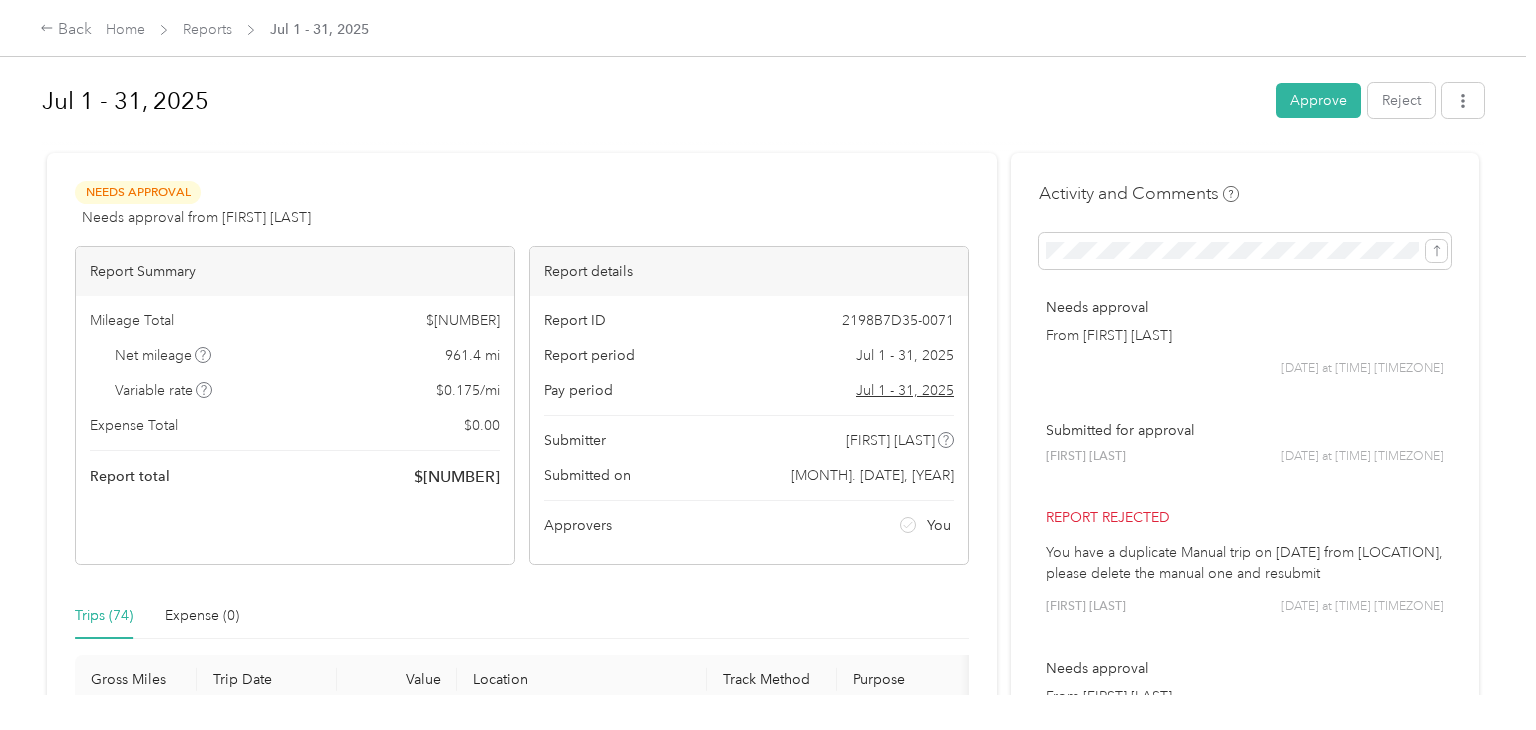 click on "Jul 1 - 31, 2025" at bounding box center [652, 101] 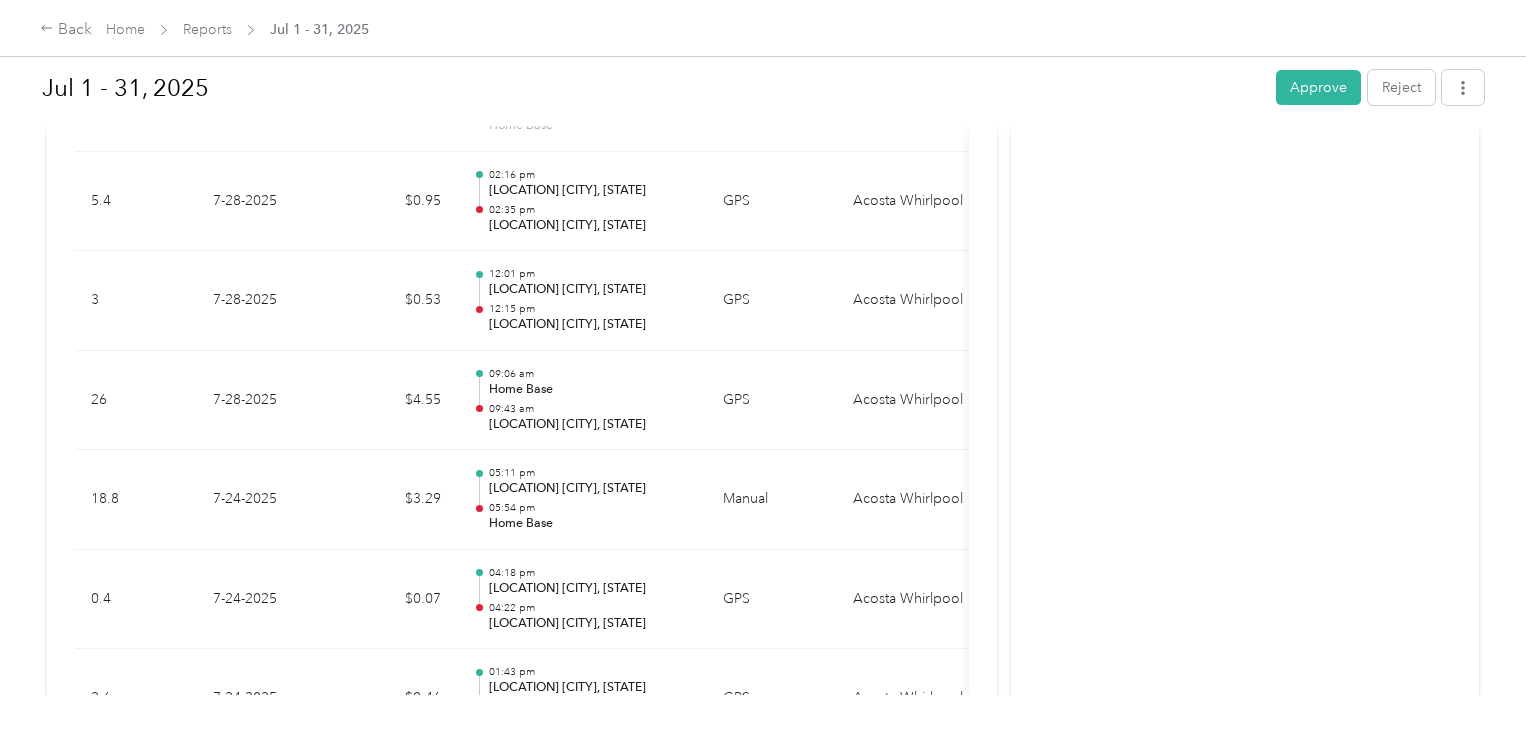 scroll, scrollTop: 1880, scrollLeft: 0, axis: vertical 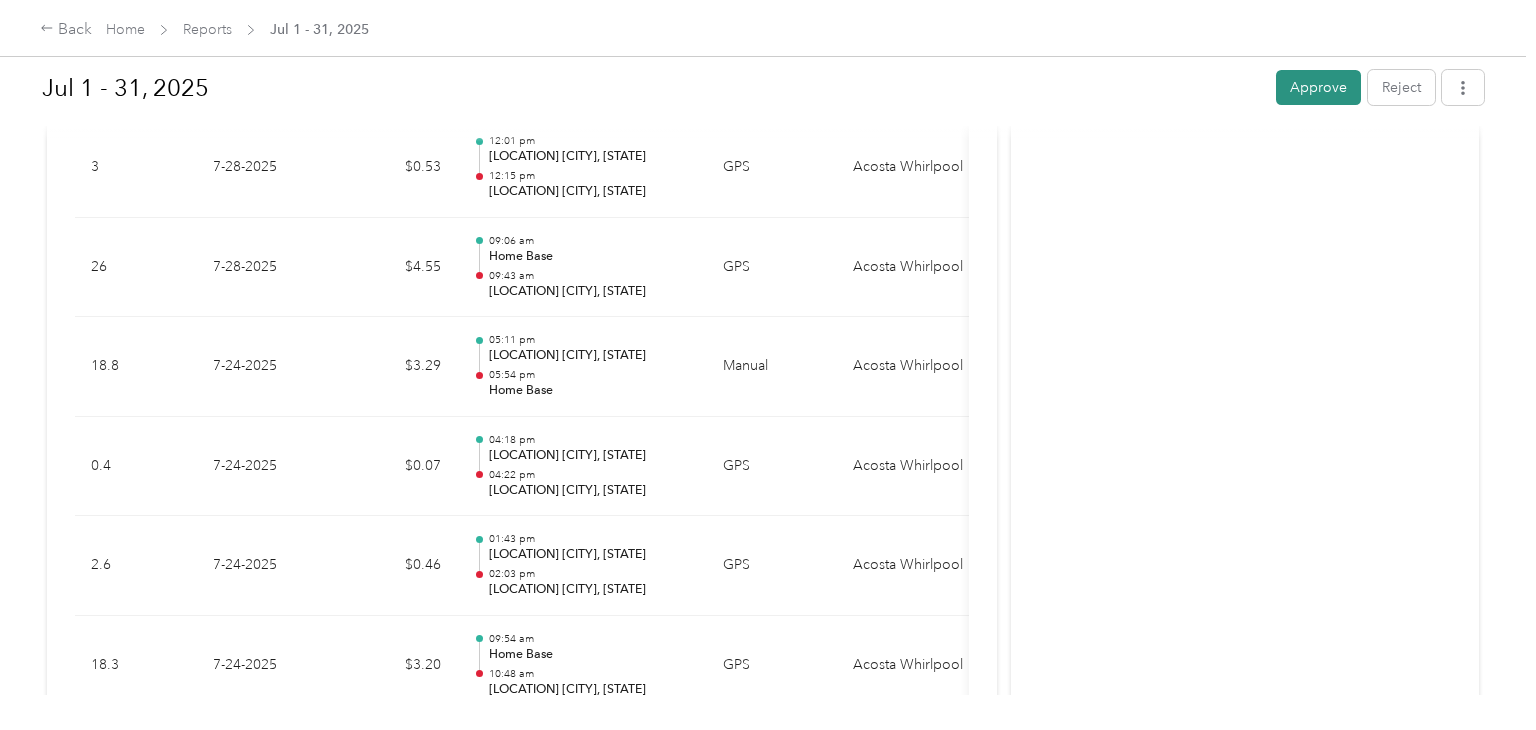 click on "Approve" at bounding box center (1318, 87) 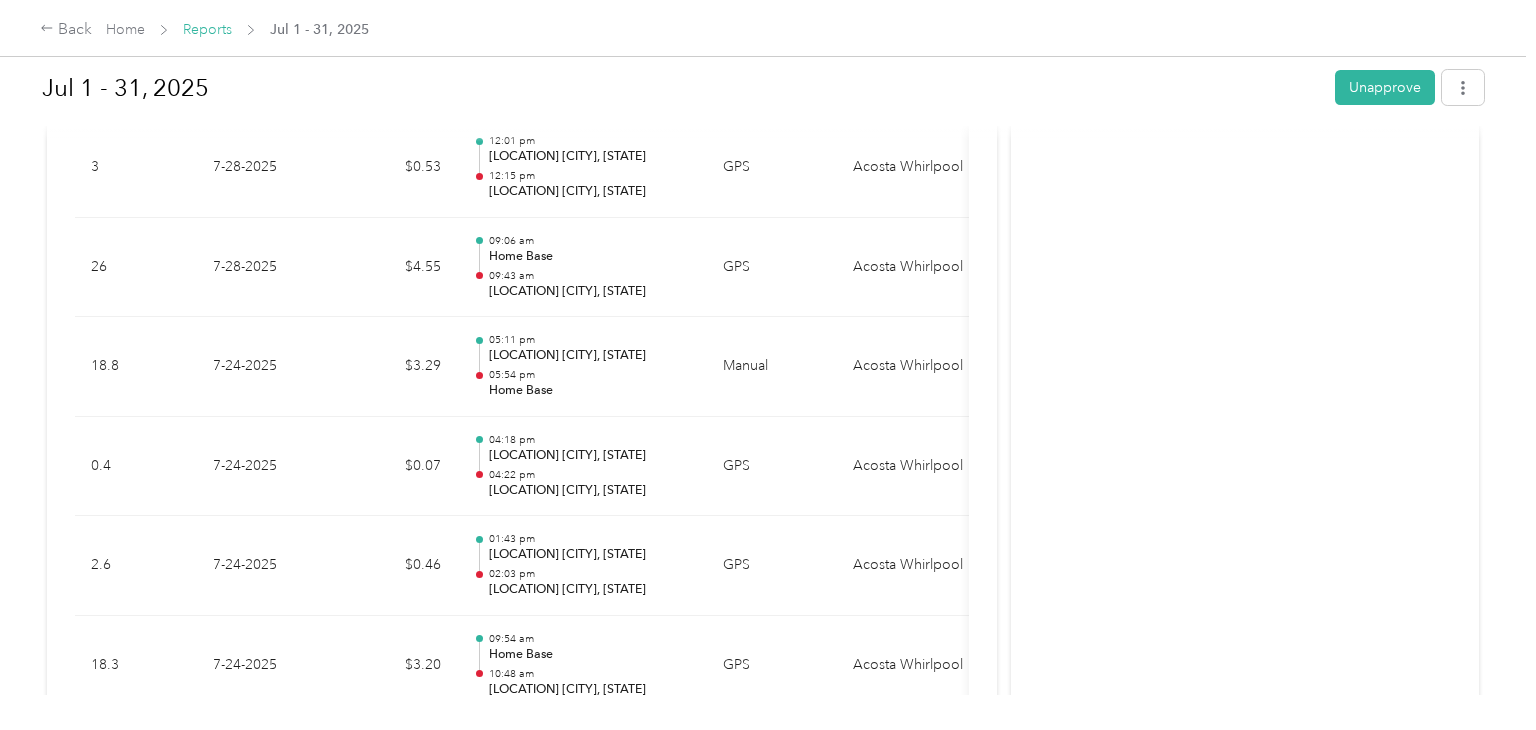 click on "Reports" at bounding box center (207, 29) 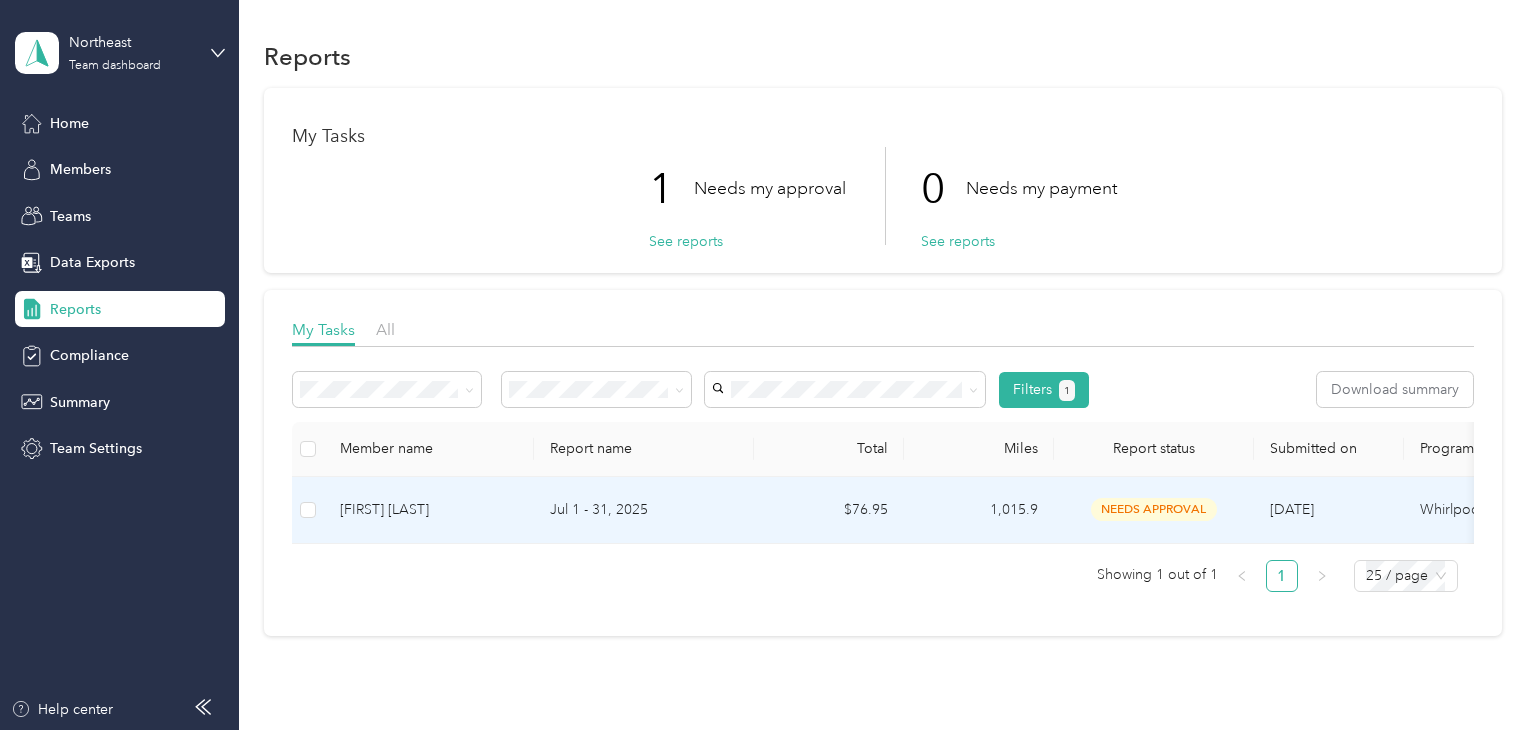 click on "Jul 1 - 31, 2025" at bounding box center (644, 510) 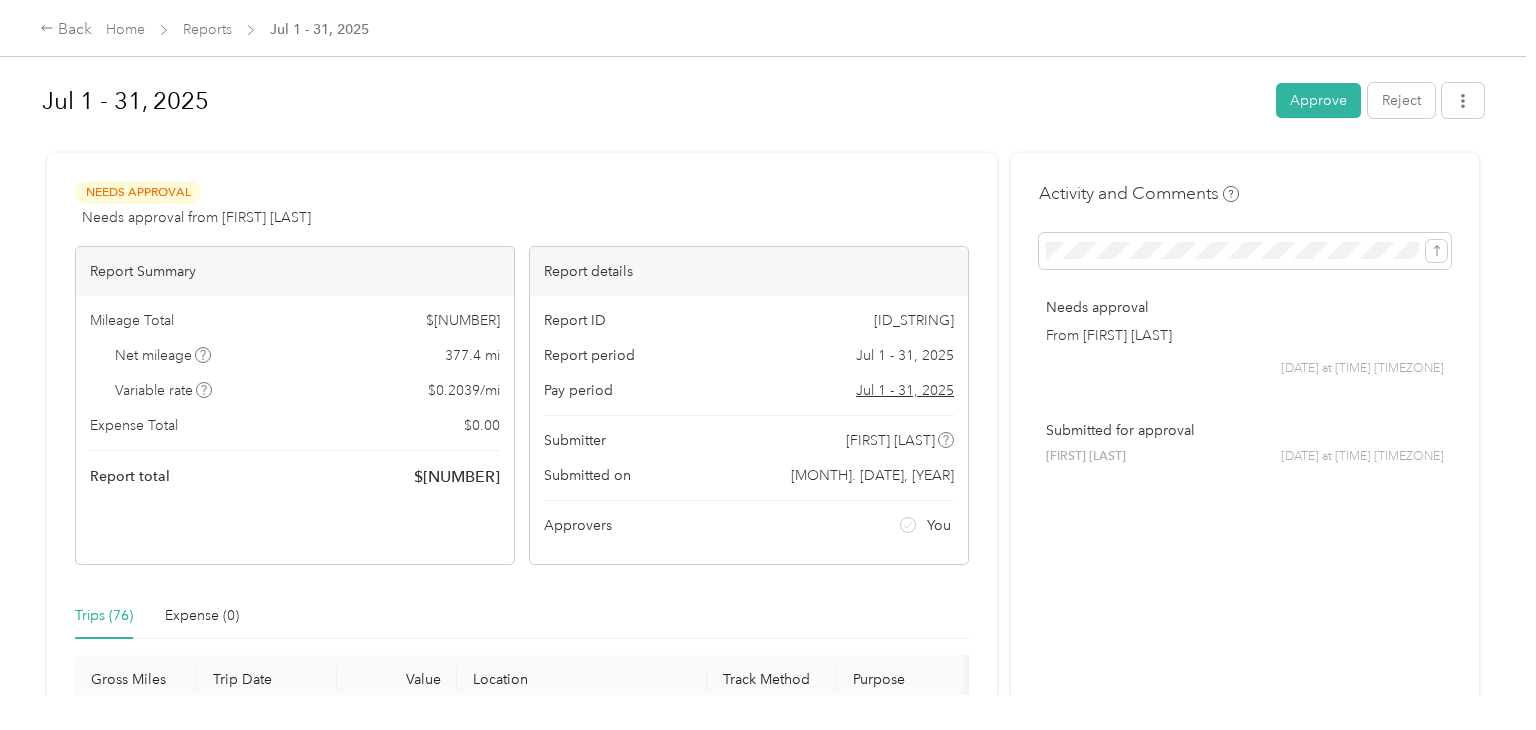 click on "Needs Approval Needs approval from [FIRST] [LAST] View  activity & comments" at bounding box center (522, 205) 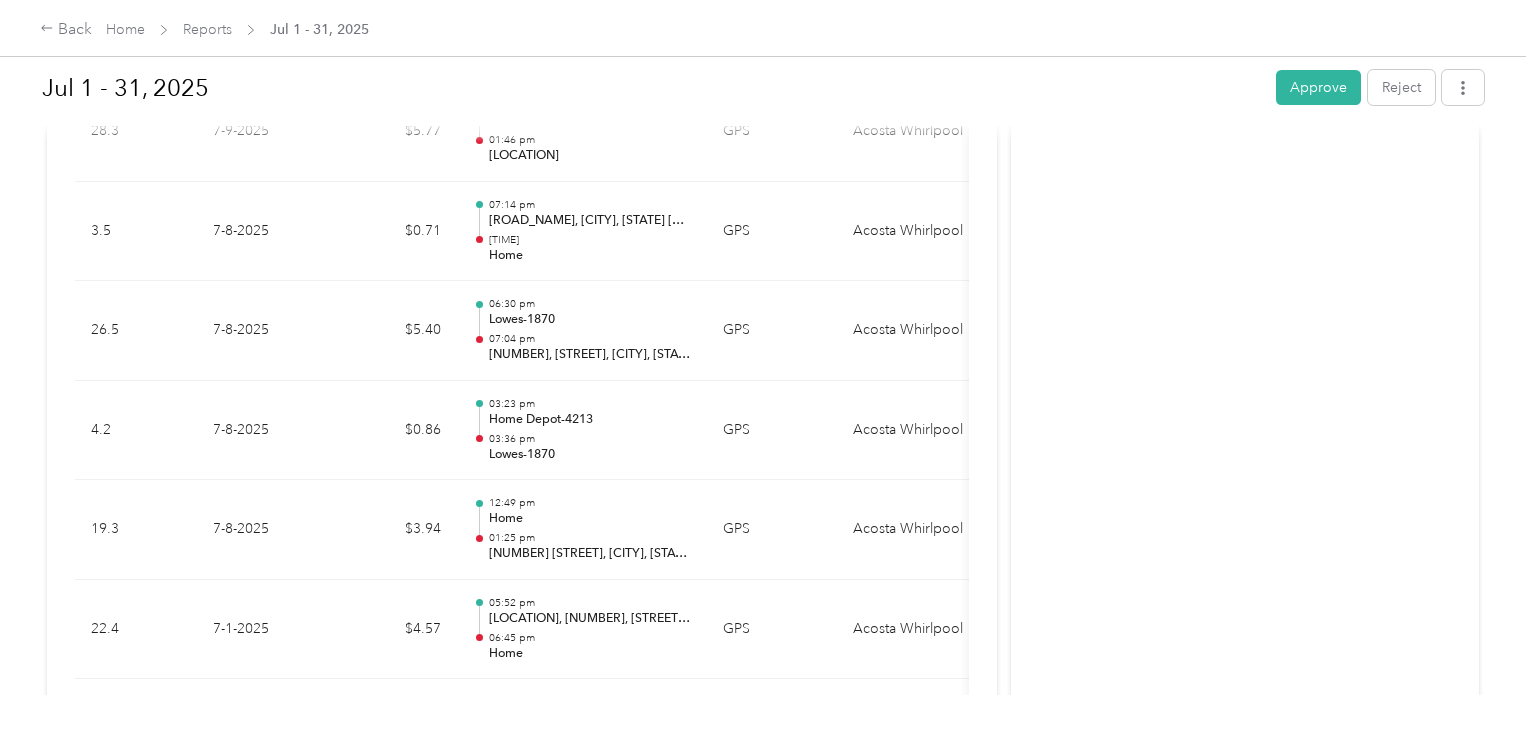 scroll, scrollTop: 7249, scrollLeft: 0, axis: vertical 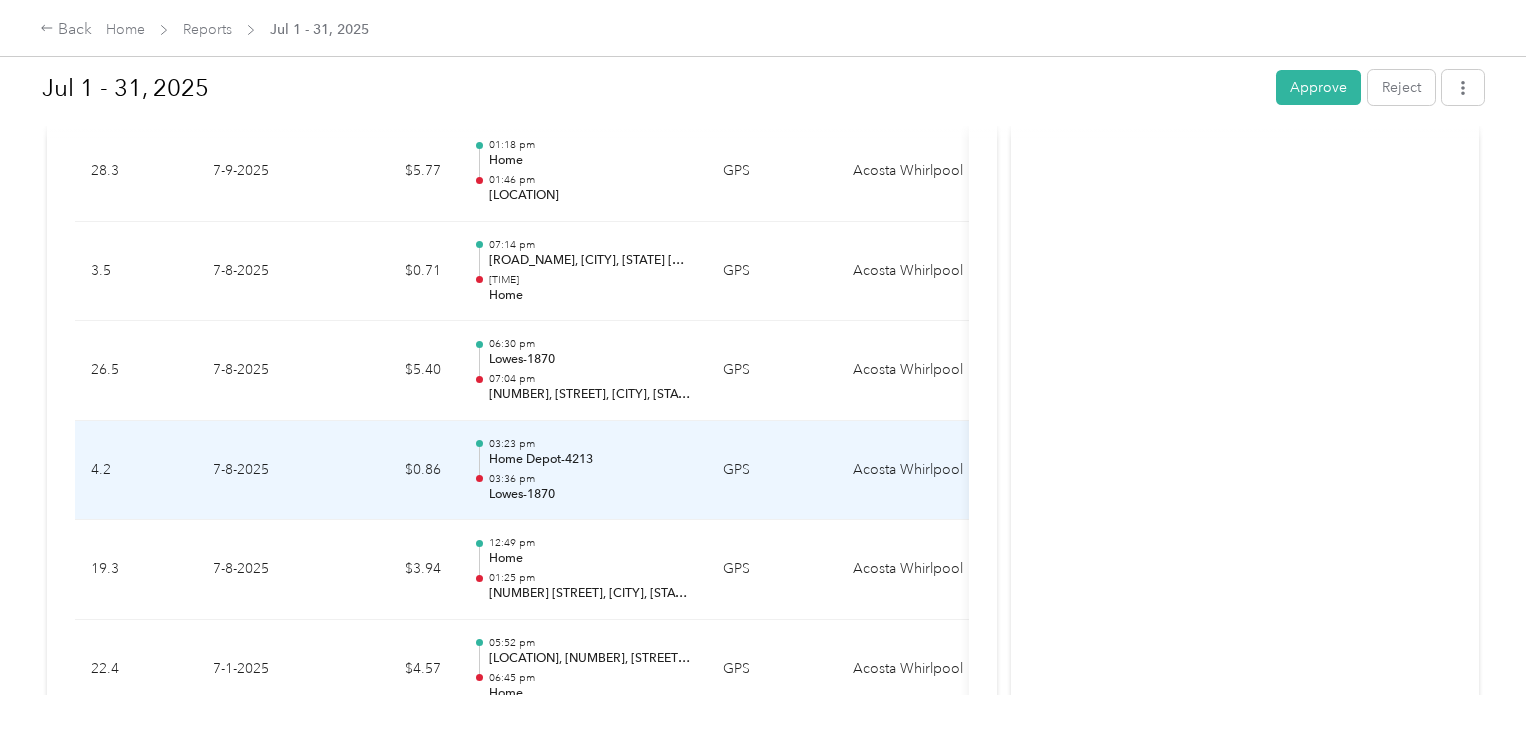 click on "03:36 pm" at bounding box center (590, 479) 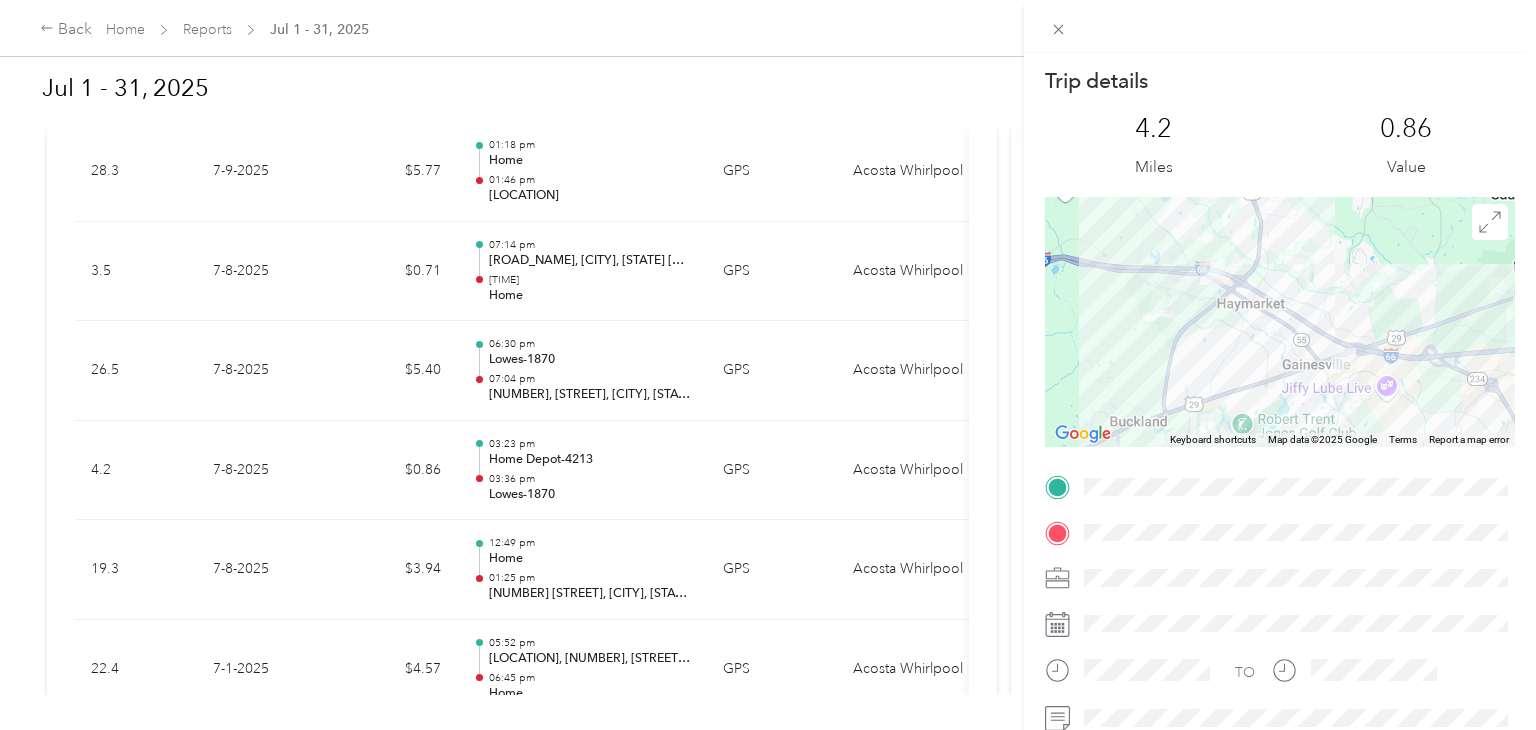 click at bounding box center [1280, 322] 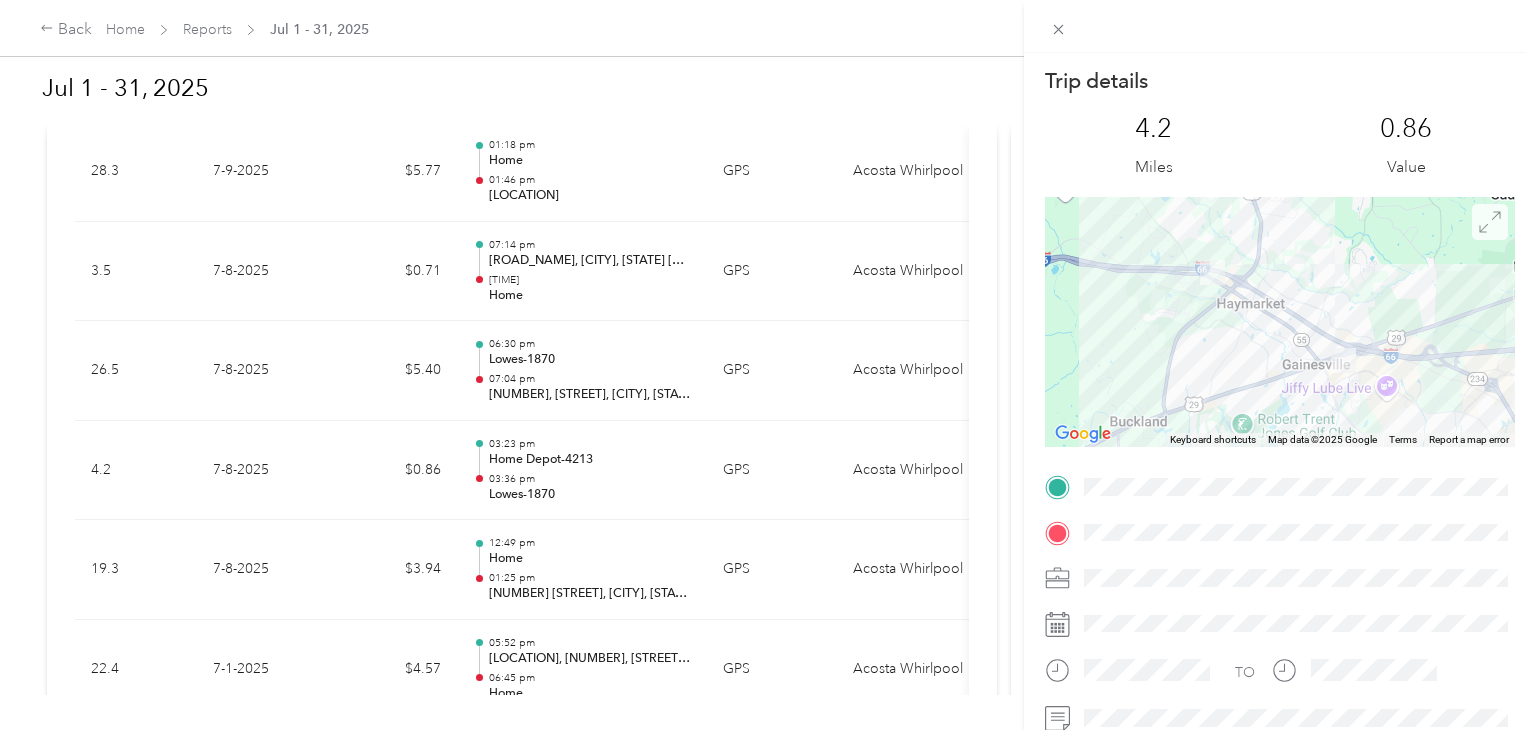 click 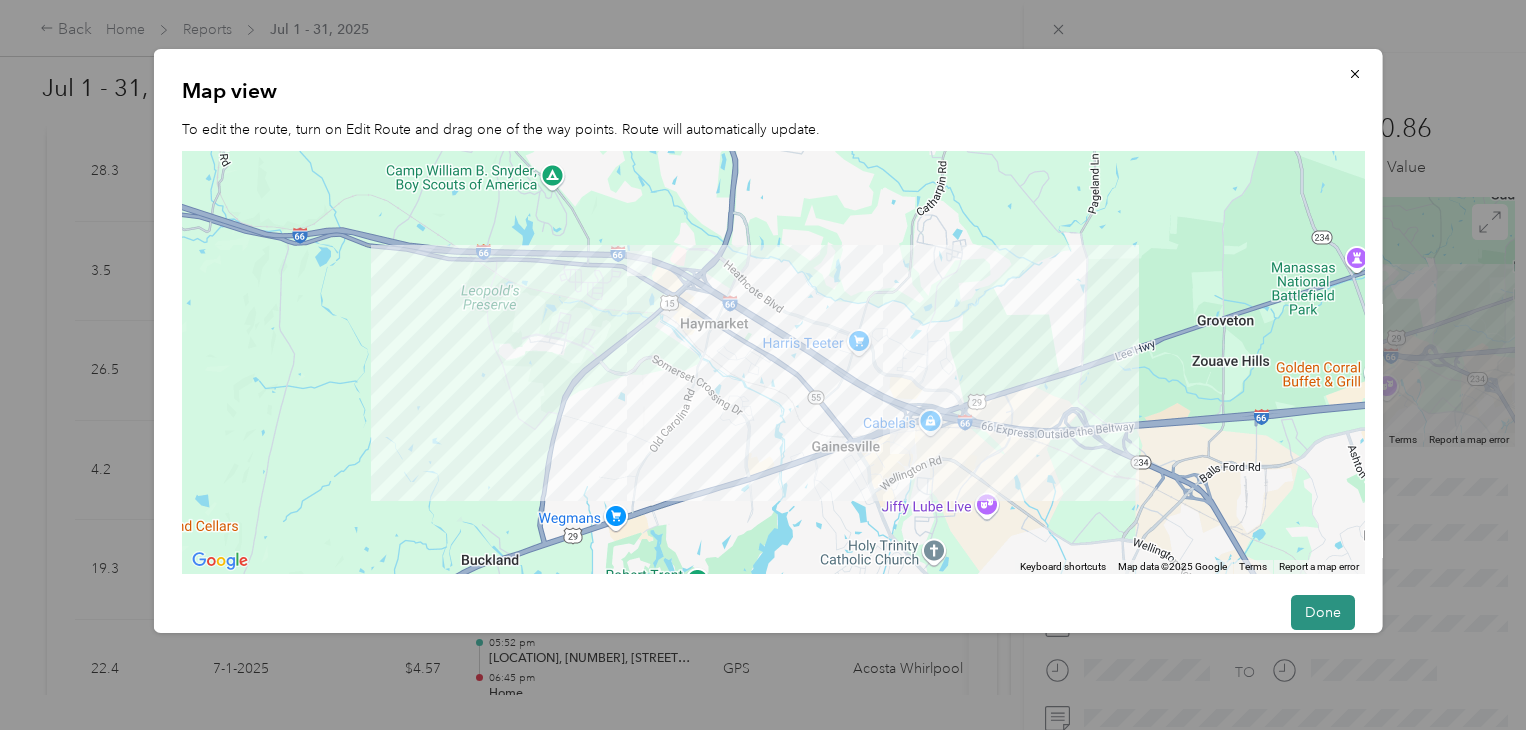 click on "Done" at bounding box center [1322, 612] 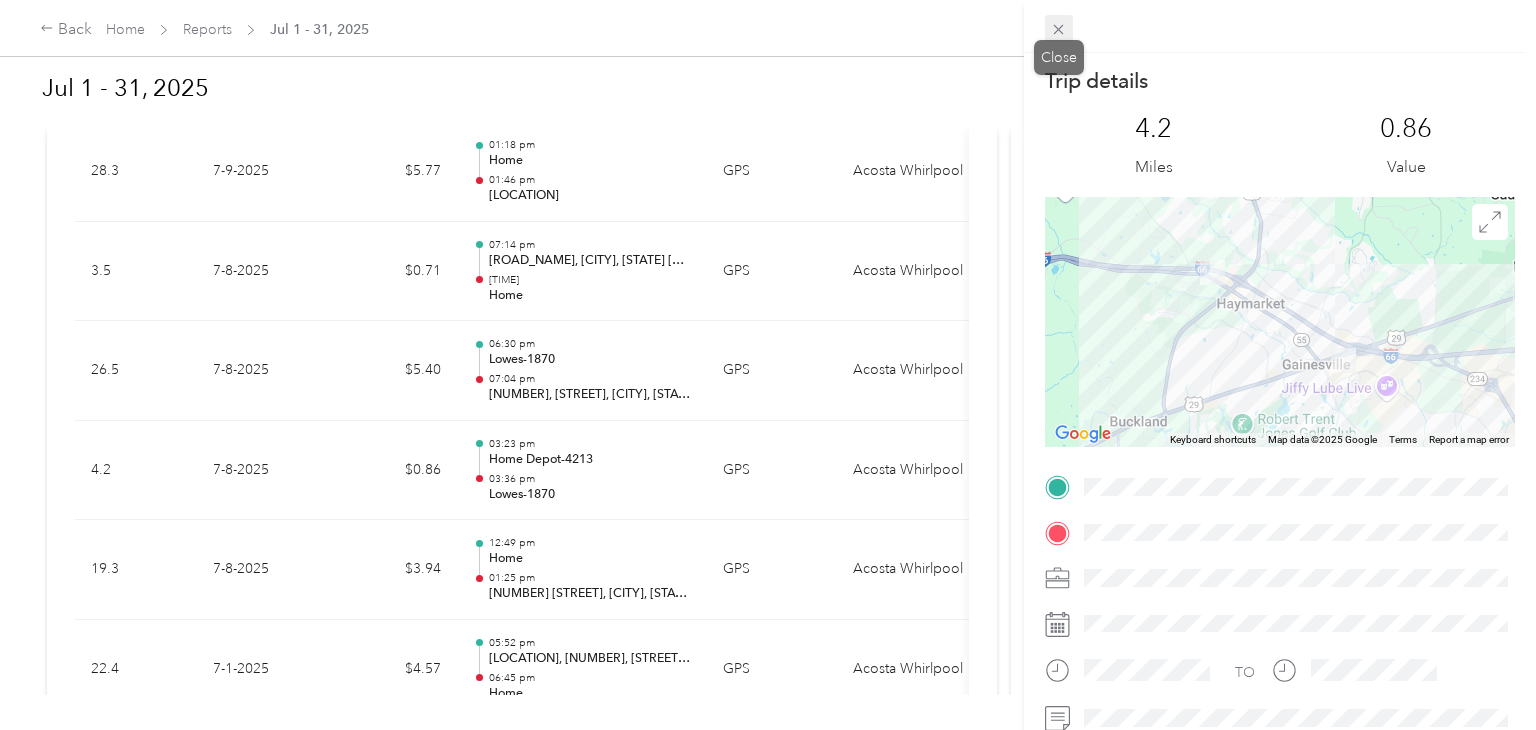click 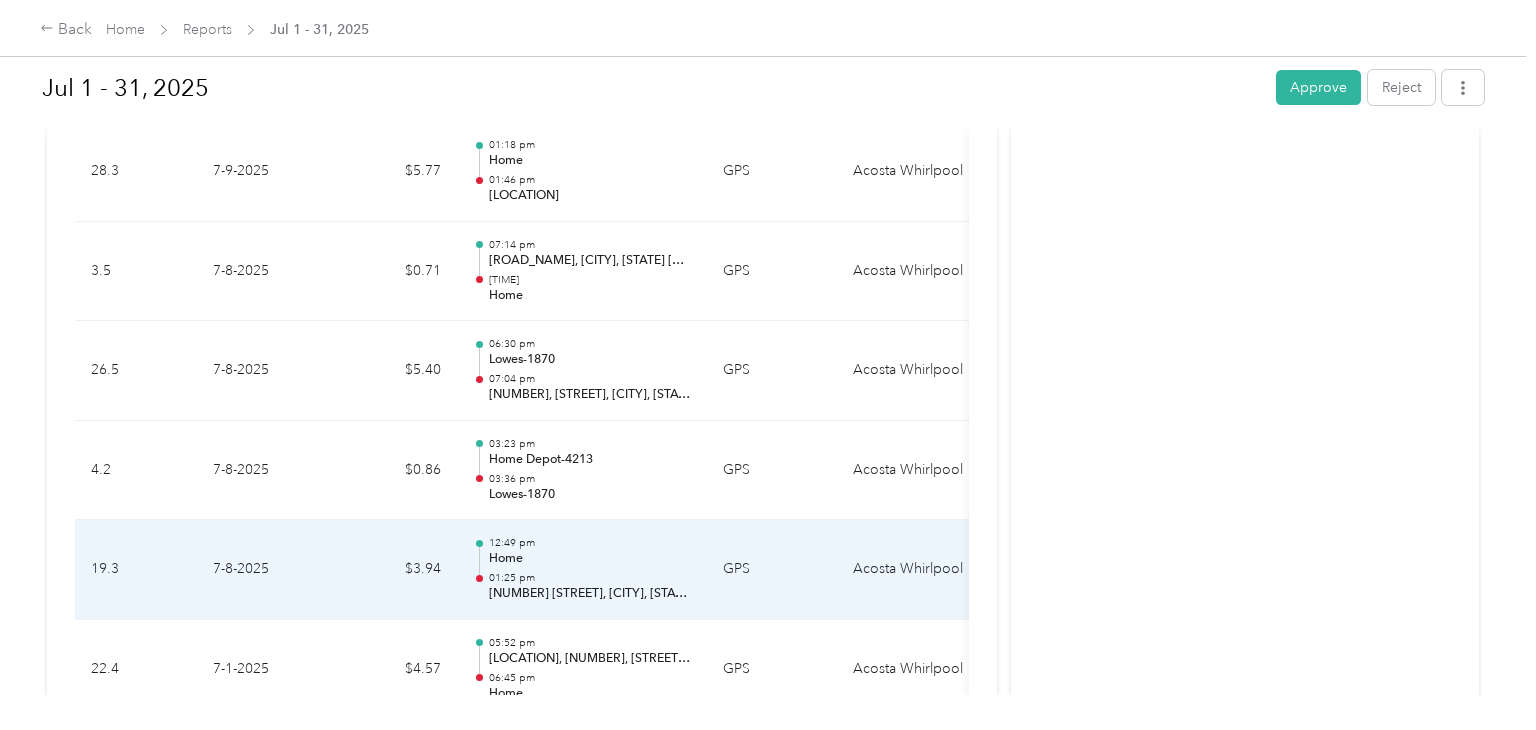 click on "Home" at bounding box center (590, 559) 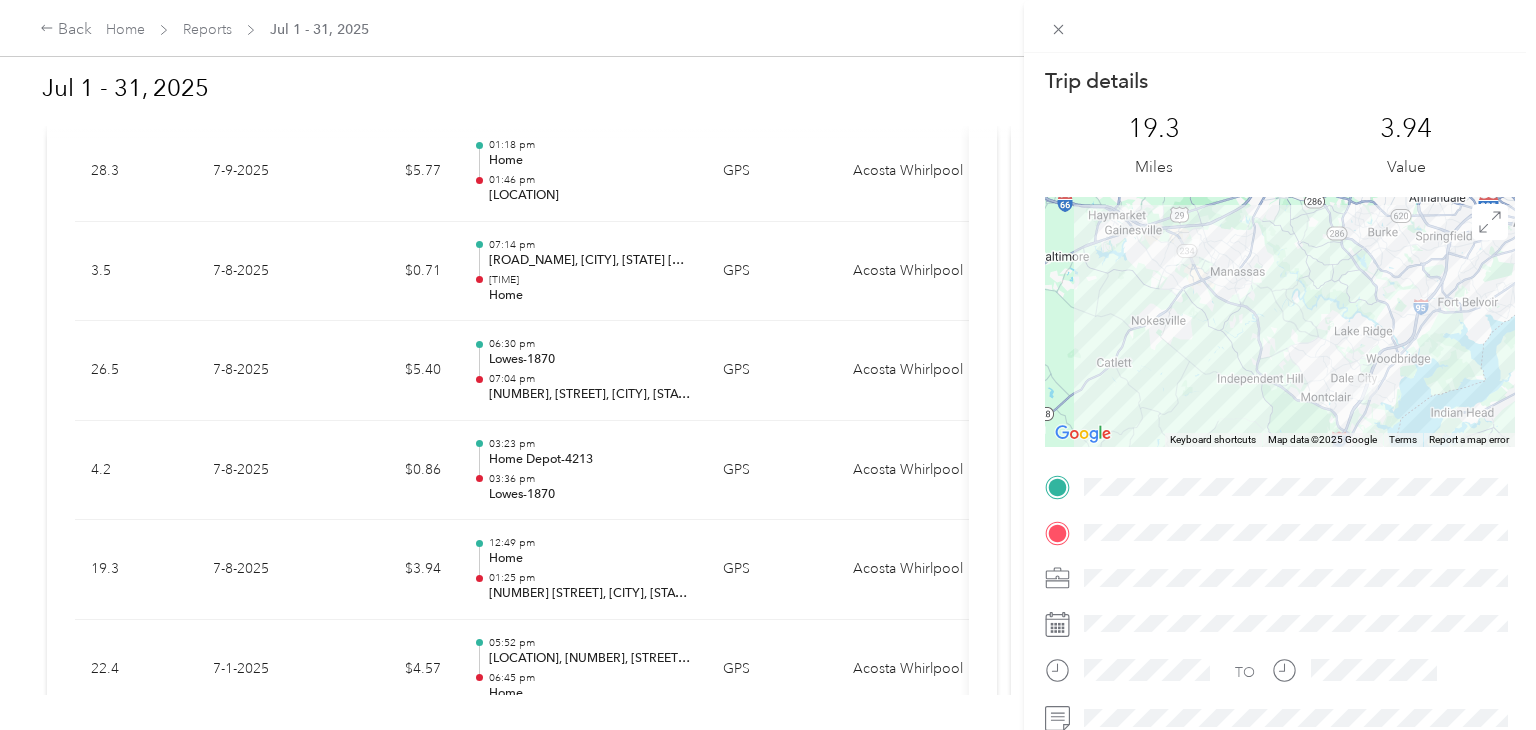 click on "Trip details This trip cannot be edited because it is either under review, approved, or paid. Contact your Team Manager to edit it. 19.3 Miles 3.94 Value  ← Move left → Move right ↑ Move up ↓ Move down + Zoom in - Zoom out Home Jump left by 75% End Jump right by 75% Page Up Jump up by 75% Page Down Jump down by 75% Keyboard shortcuts Map Data Map data ©[YEAR] Google Map data ©[YEAR] Google 5 km  Click to toggle between metric and imperial units Terms Report a map error TO" at bounding box center [768, 365] 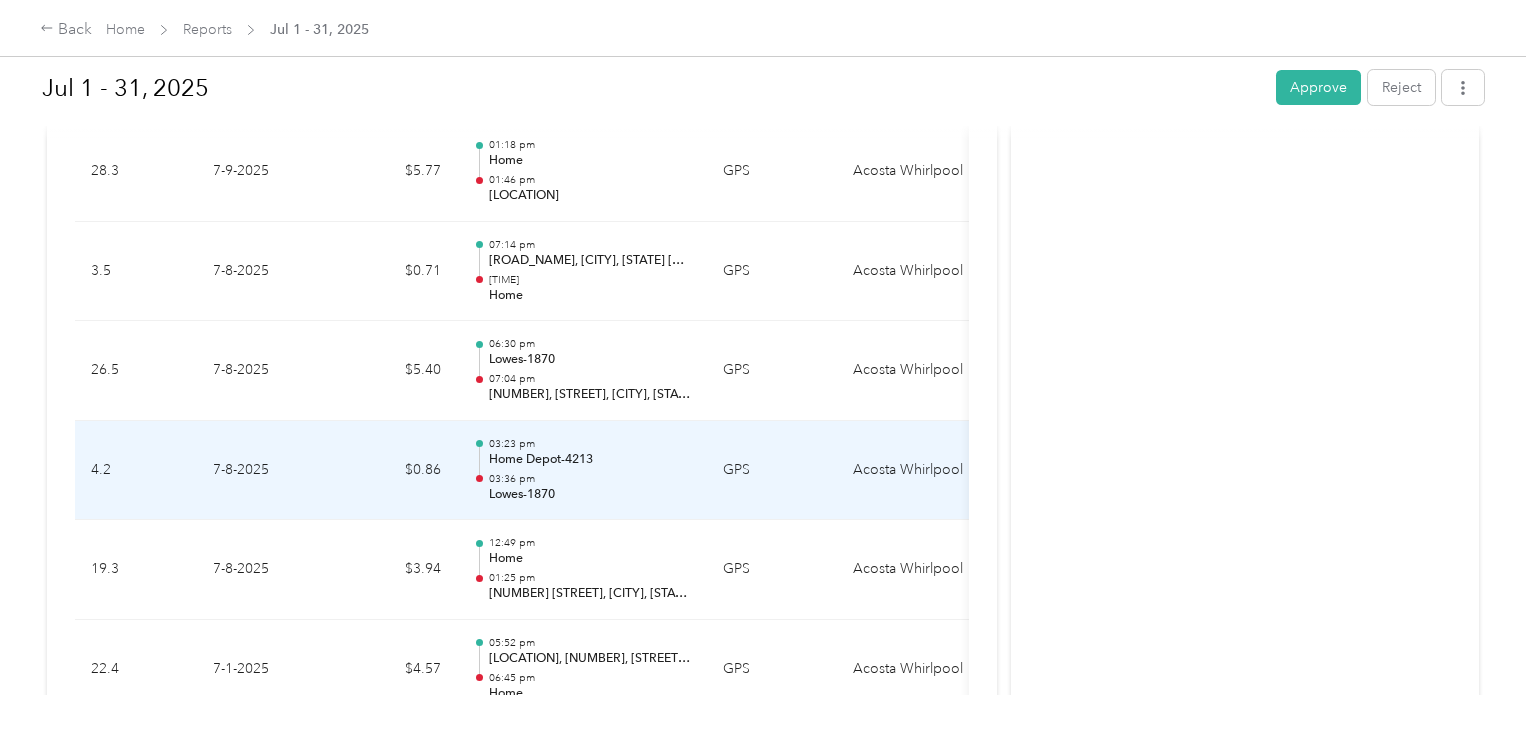 click on "[TIME] [LOCATION] 03:36 pm [LOCATION]" at bounding box center (590, 470) 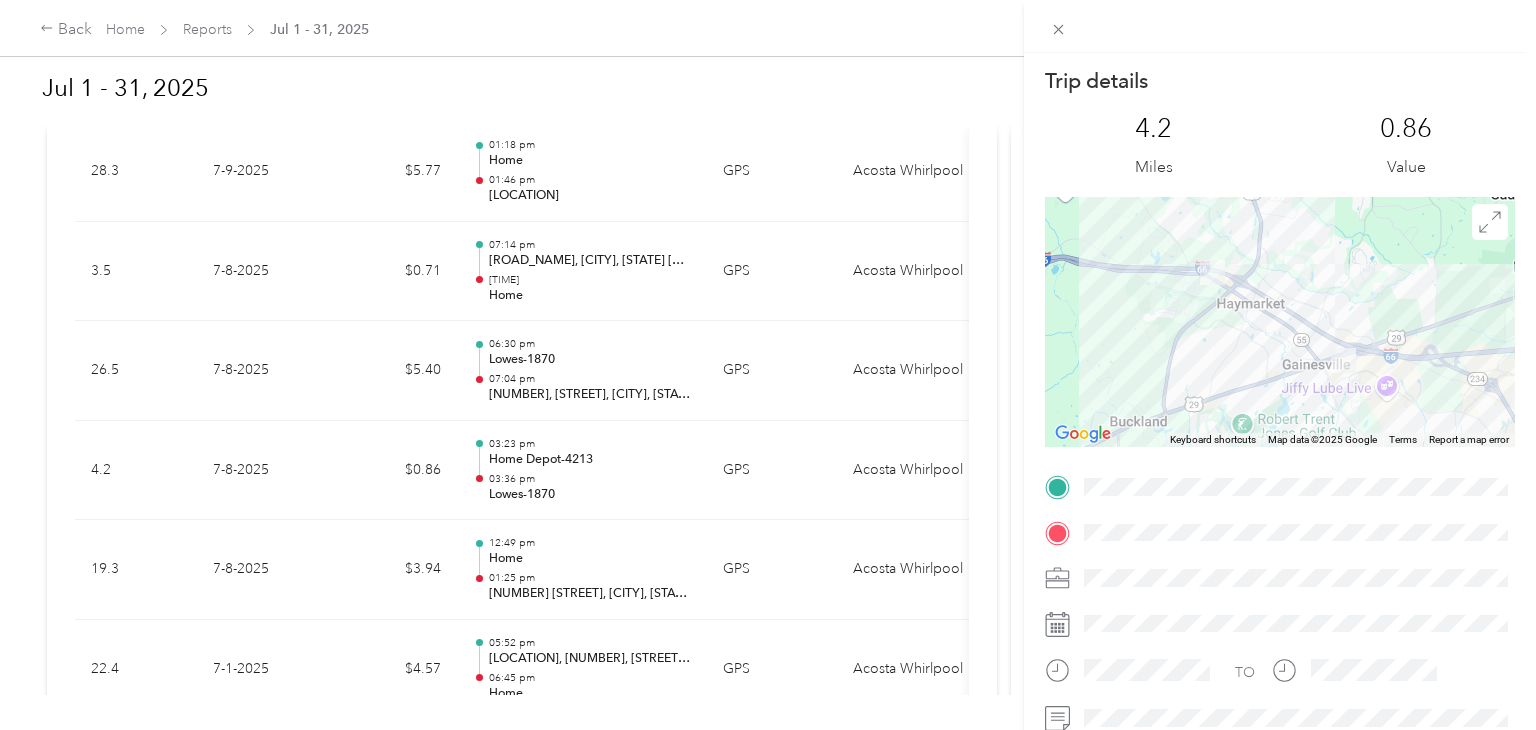 click on "Trip details This trip cannot be edited because it is either under review, approved, or paid. Contact your Team Manager to edit it. 4.2 Miles 0.86 Value  ← Move left → Move right ↑ Move up ↓ Move down + Zoom in - Zoom out Home Jump left by 75% End Jump right by 75% Page Up Jump up by 75% Page Down Jump down by 75% Keyboard shortcuts Map Data Map data ©[YEAR] Google Map data ©[YEAR] Google 2 km  Click to toggle between metric and imperial units Terms Report a map error TO" at bounding box center (768, 365) 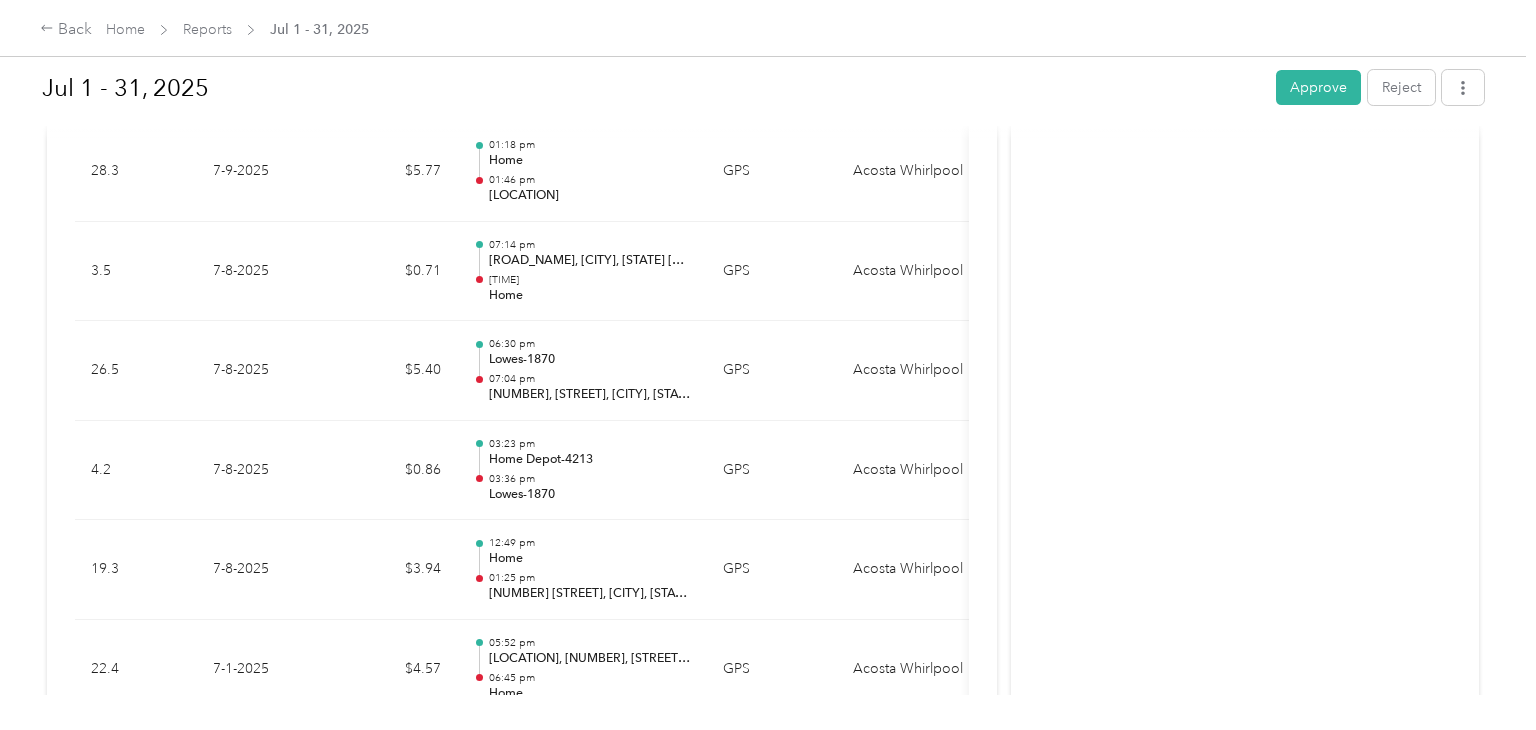 click on "Activity and Comments   Needs approval From [FIRST] [LAST] [DATE] at [TIME] [TIMEZONE] Submitted for approval [FIRST] [LAST] [DATE] at [TIME] [TIMEZONE]" at bounding box center (1245, -3007) 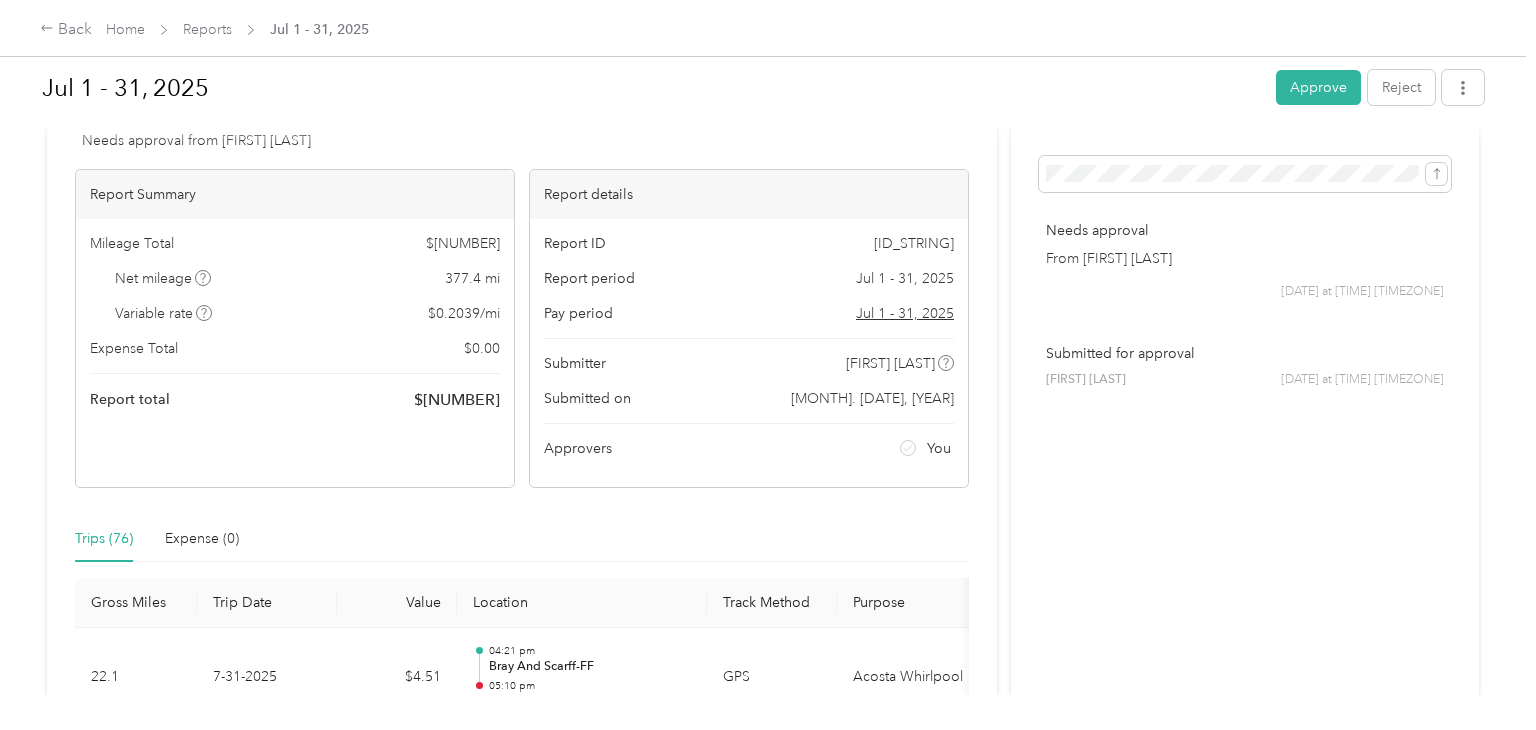 scroll, scrollTop: 49, scrollLeft: 0, axis: vertical 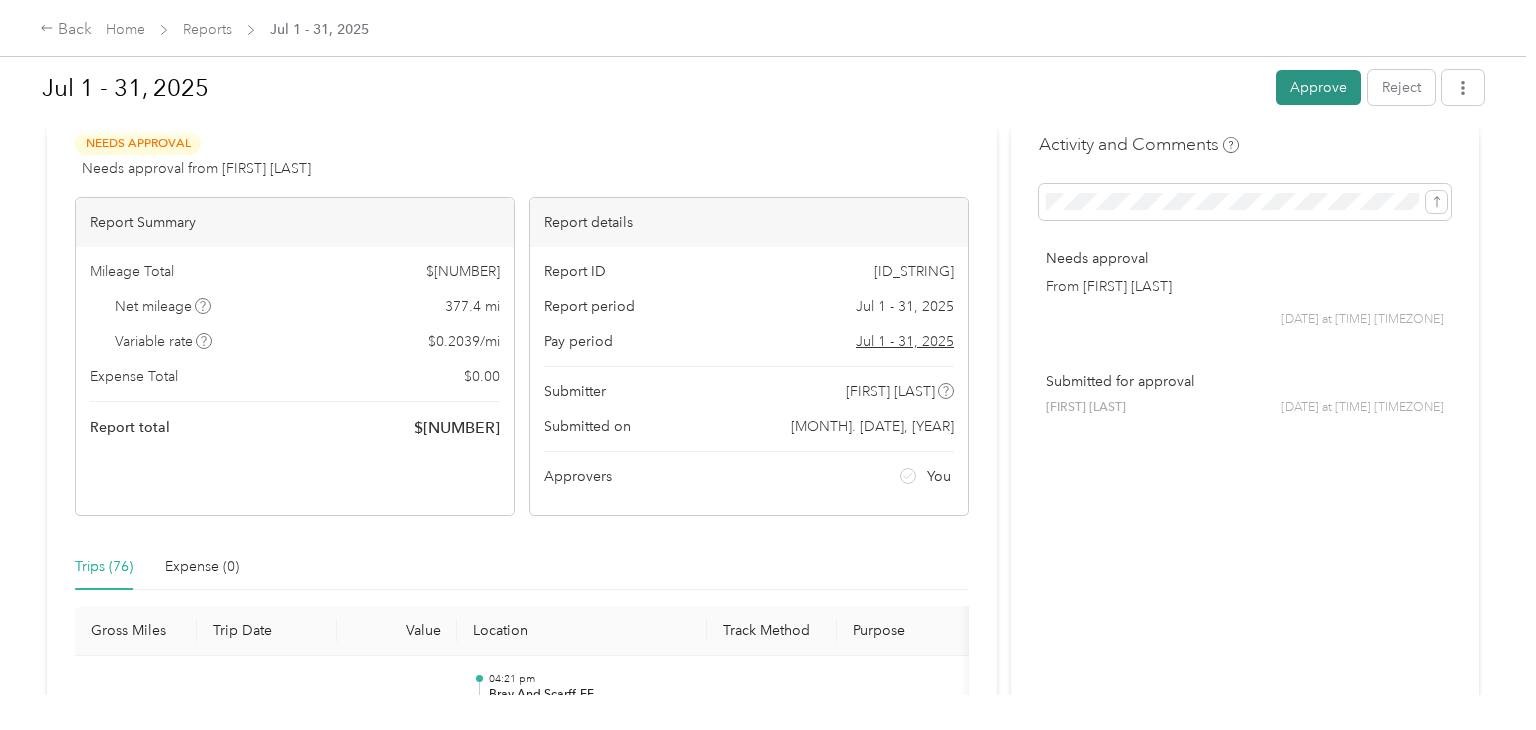 click on "Approve" at bounding box center (1318, 87) 